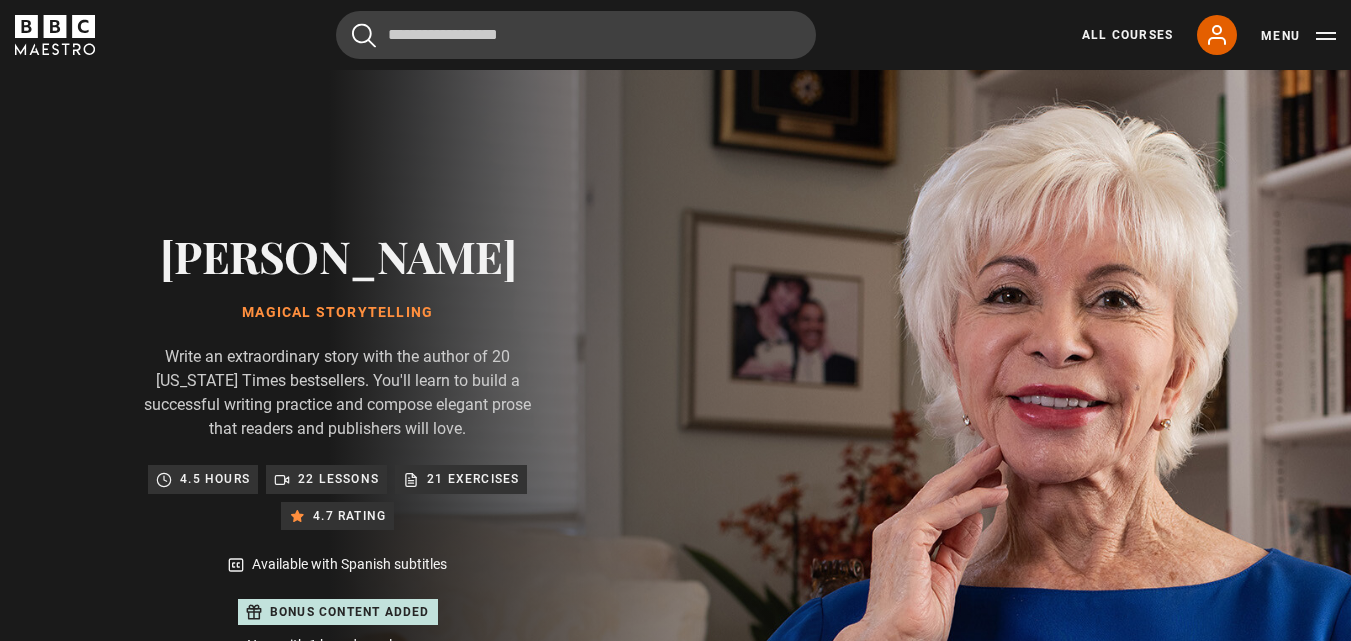 scroll, scrollTop: 978, scrollLeft: 0, axis: vertical 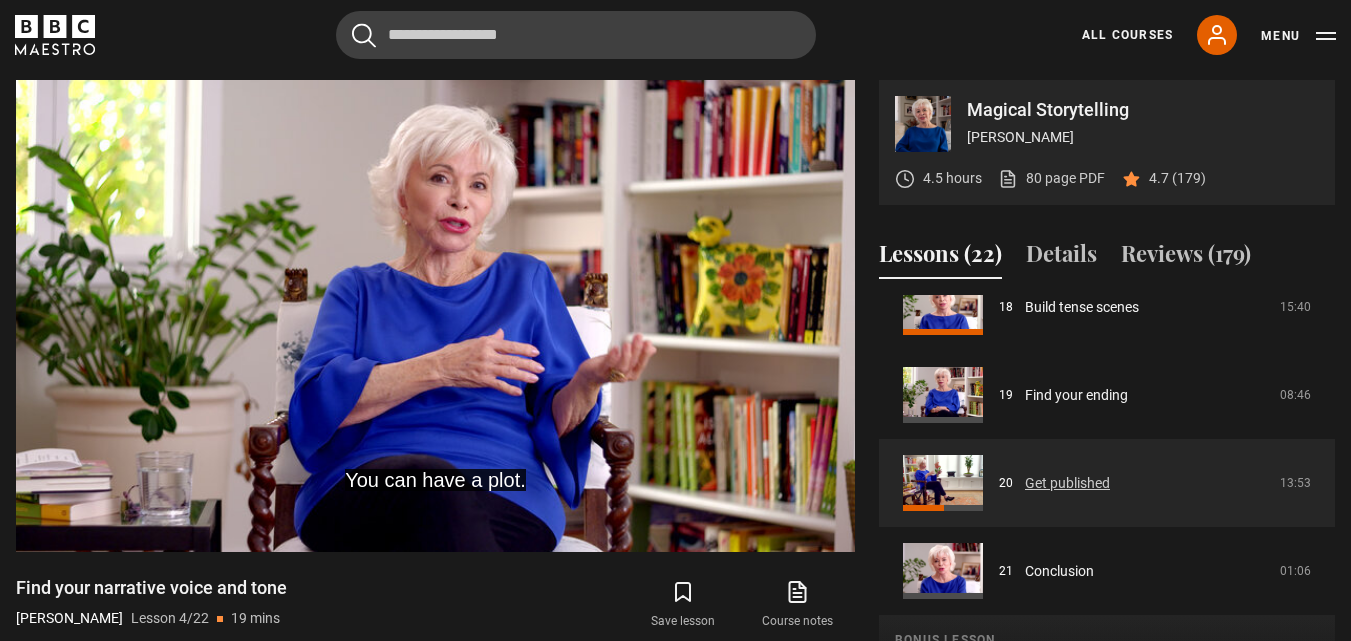 click on "Get published" at bounding box center (1067, 483) 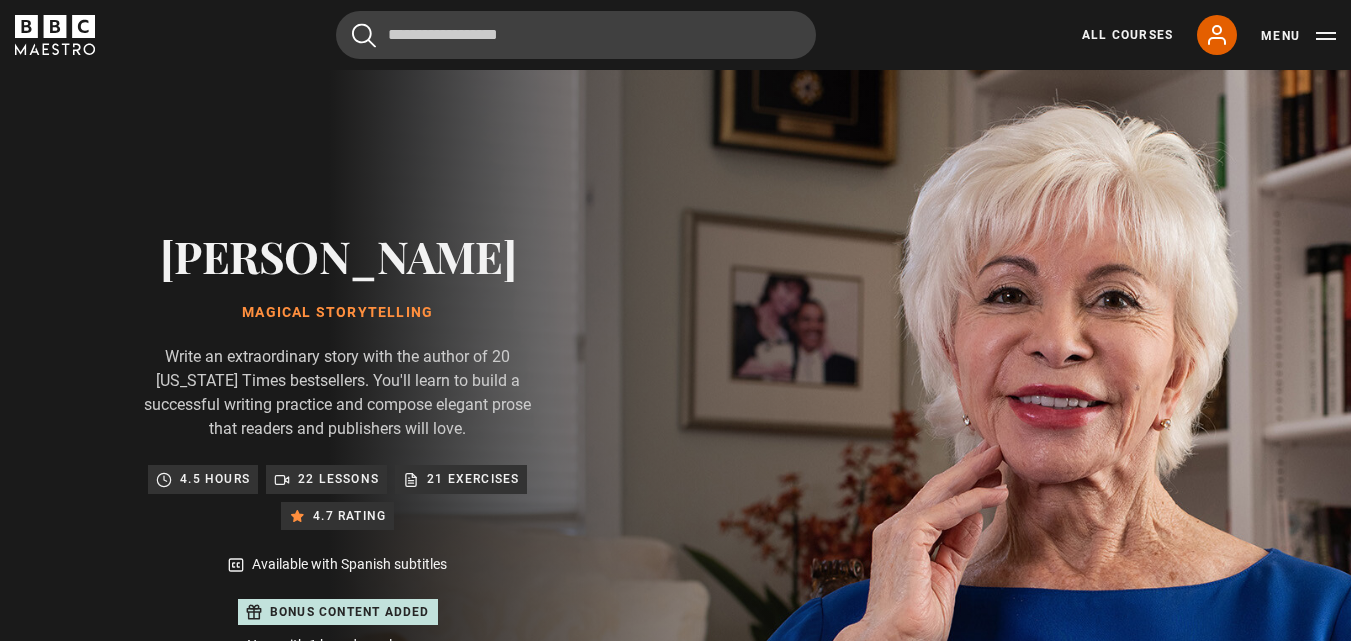 scroll, scrollTop: 978, scrollLeft: 0, axis: vertical 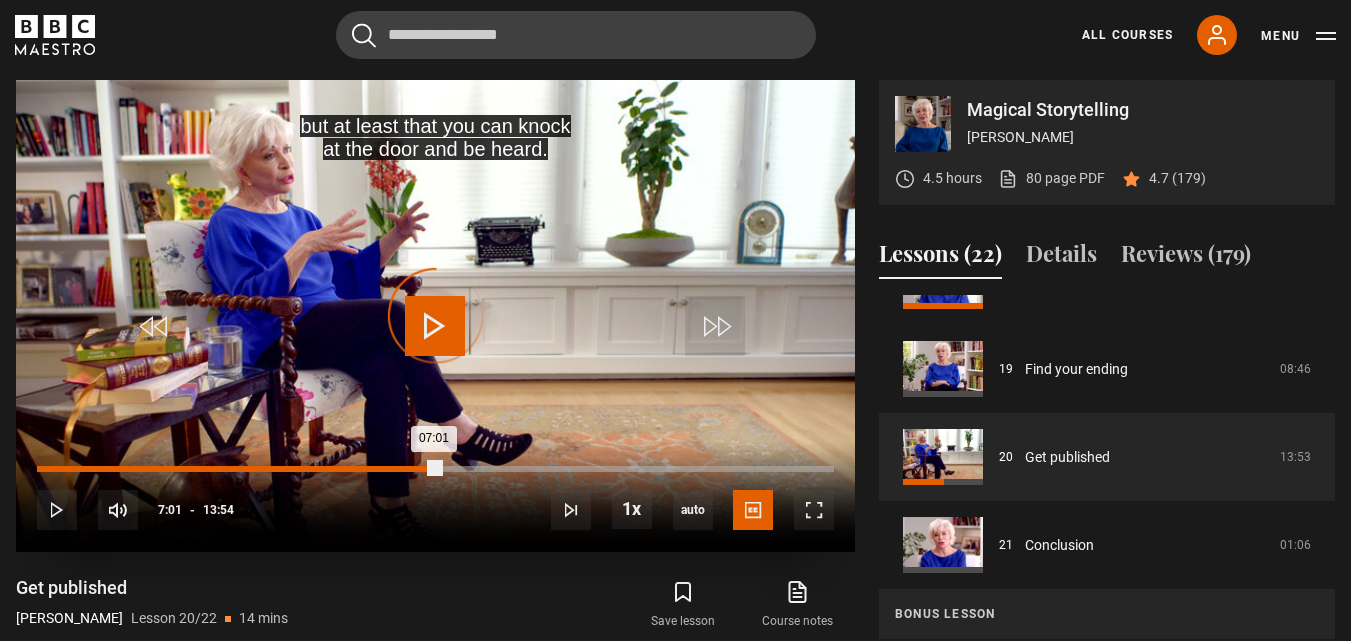 drag, startPoint x: 440, startPoint y: 464, endPoint x: 367, endPoint y: 467, distance: 73.061615 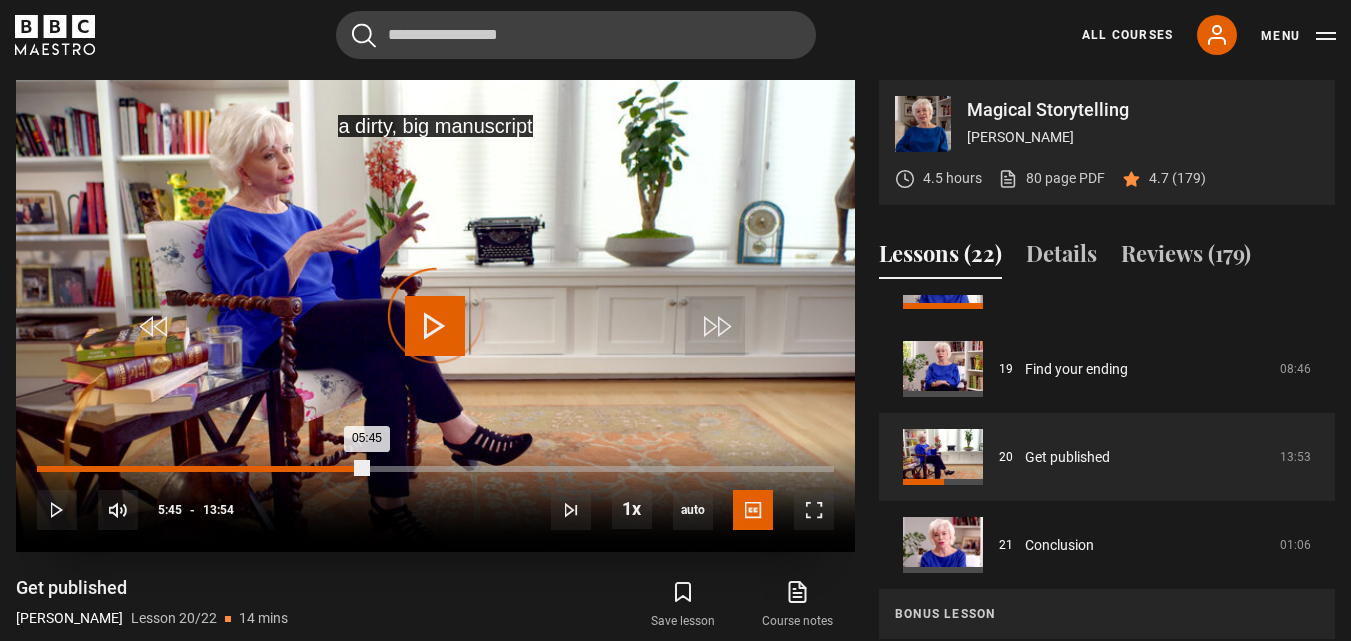 click on "Loaded :  0.00% 05:45 05:45" at bounding box center [435, 469] 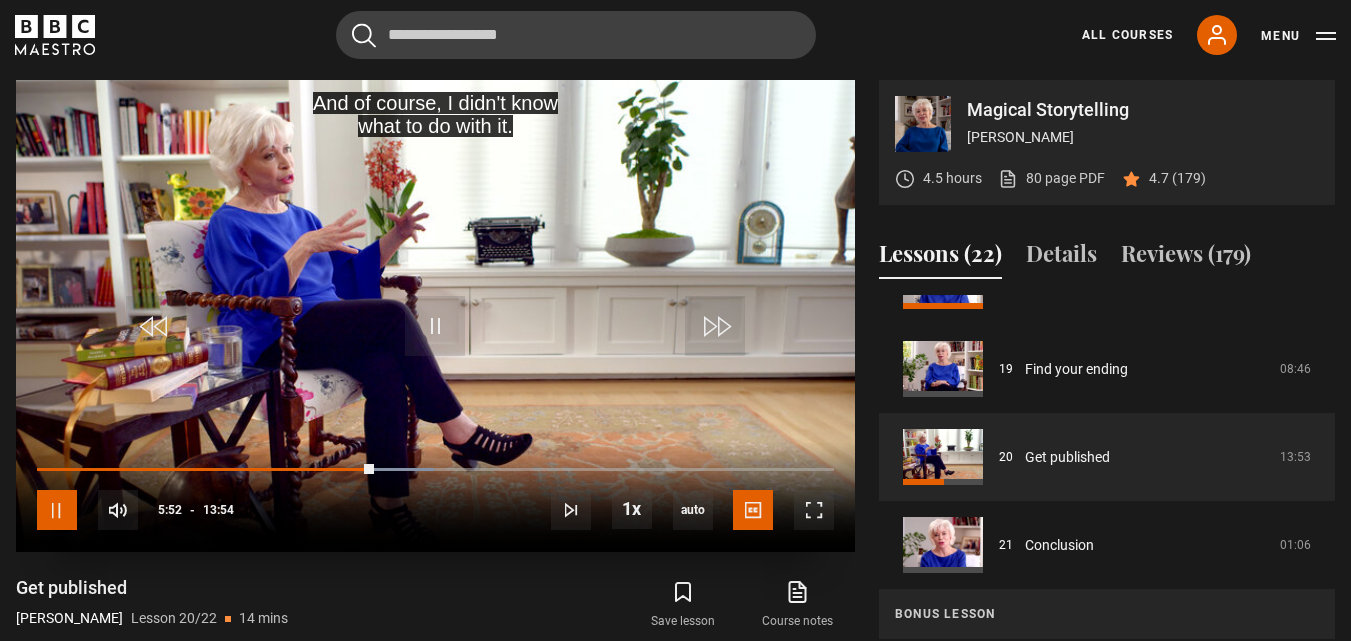 click at bounding box center [57, 510] 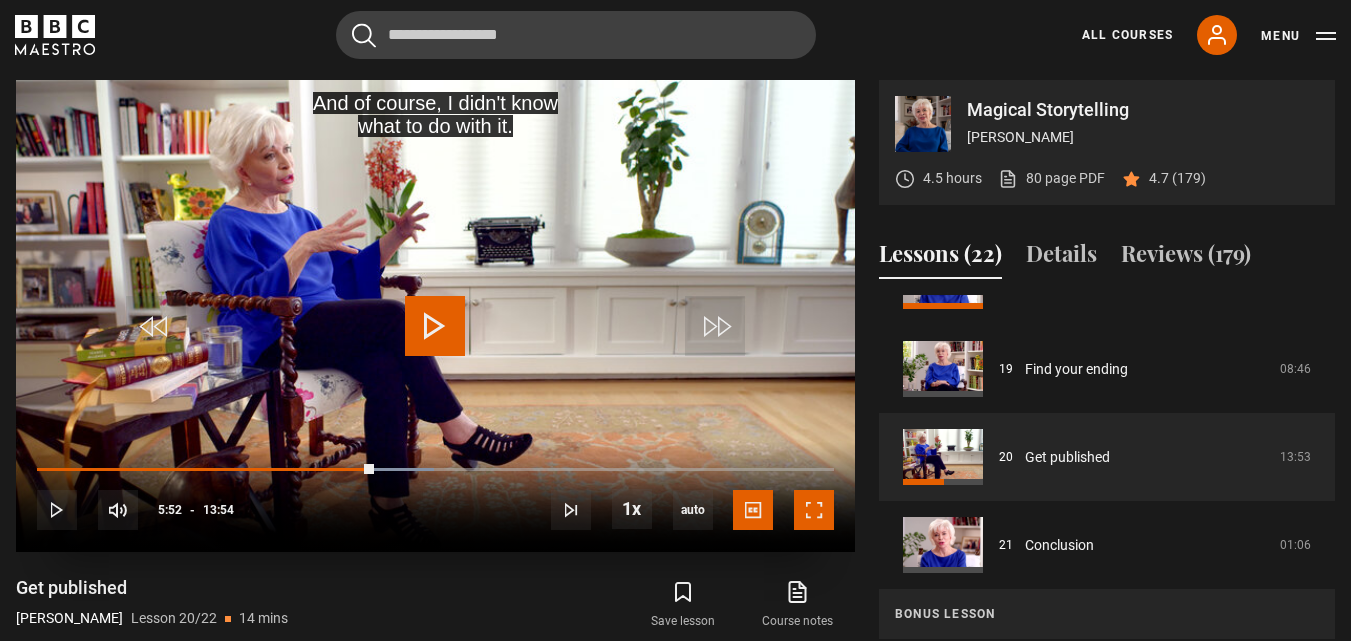 click at bounding box center [814, 510] 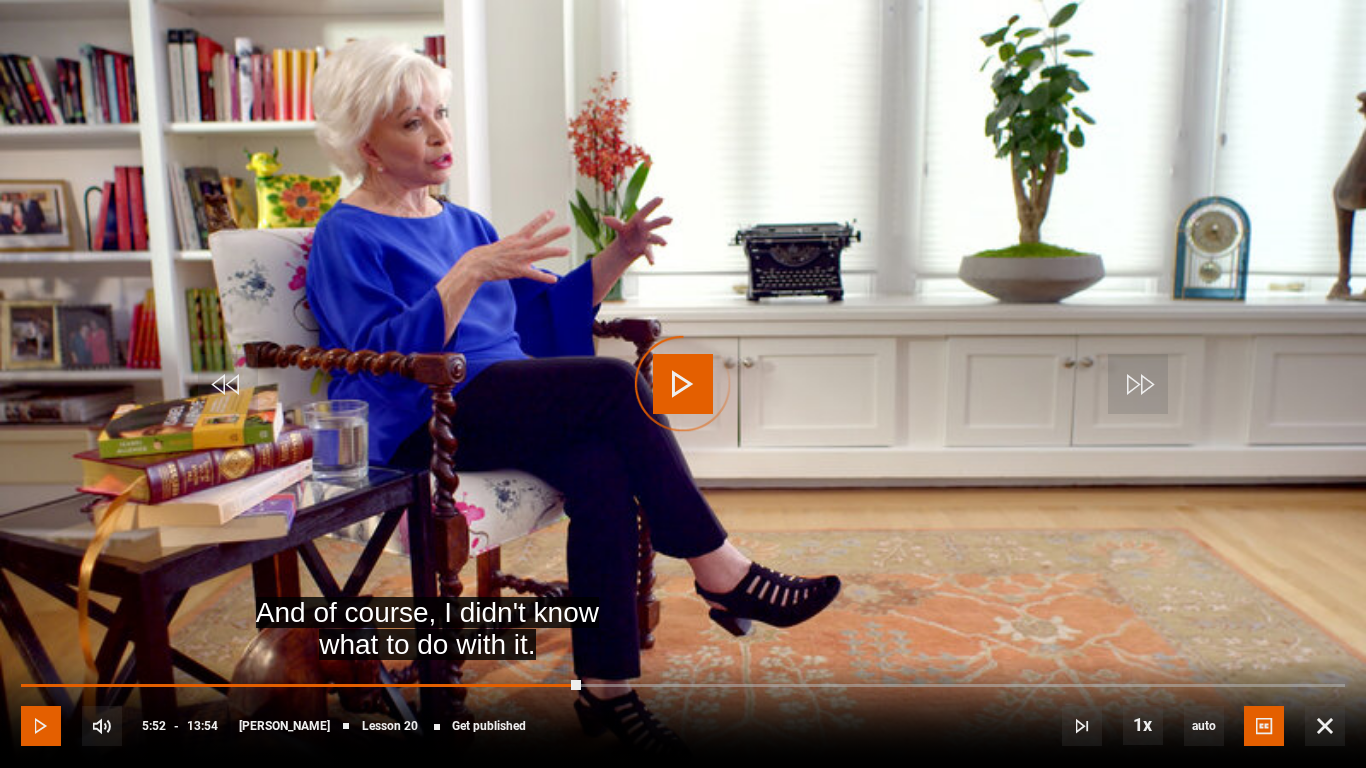 click at bounding box center [41, 726] 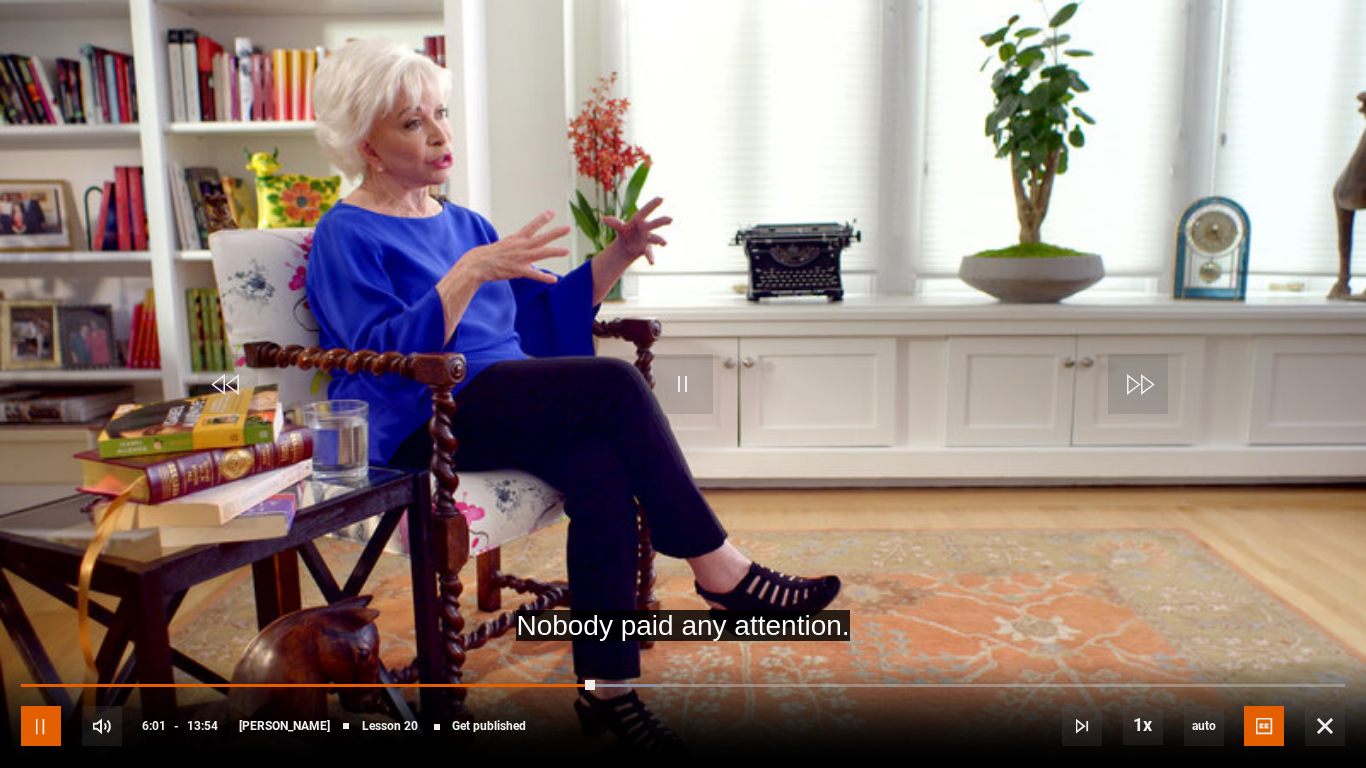 click at bounding box center [41, 726] 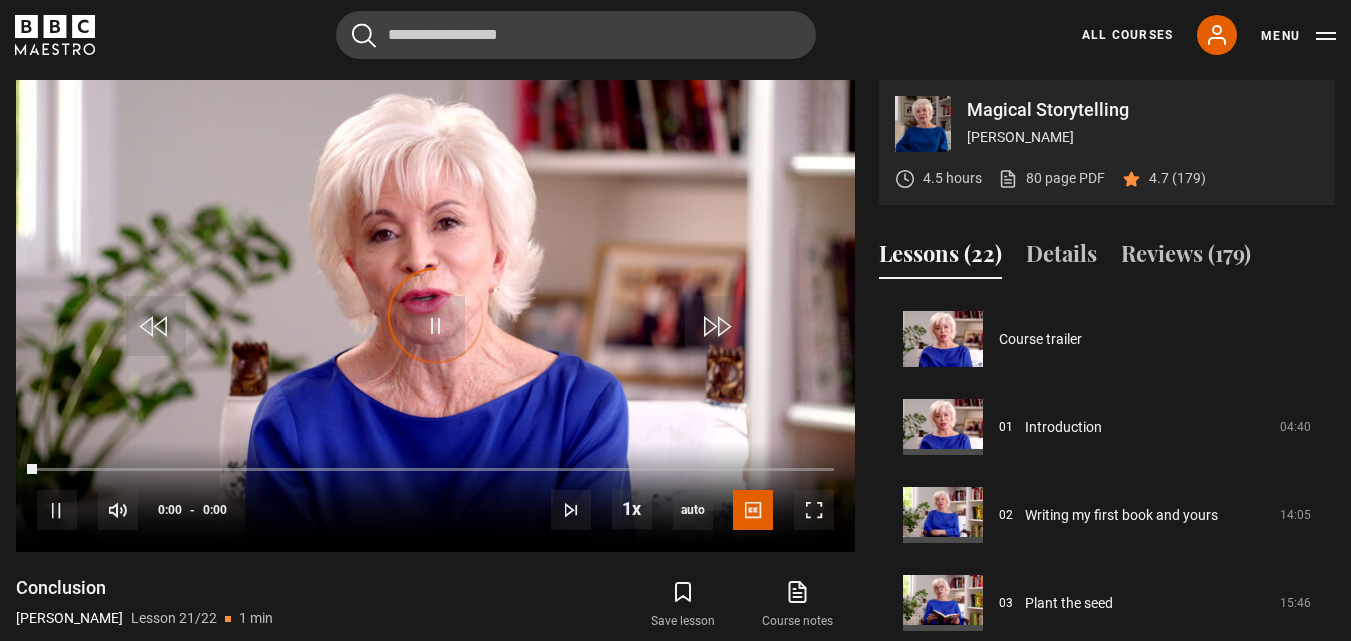 scroll, scrollTop: 1642, scrollLeft: 0, axis: vertical 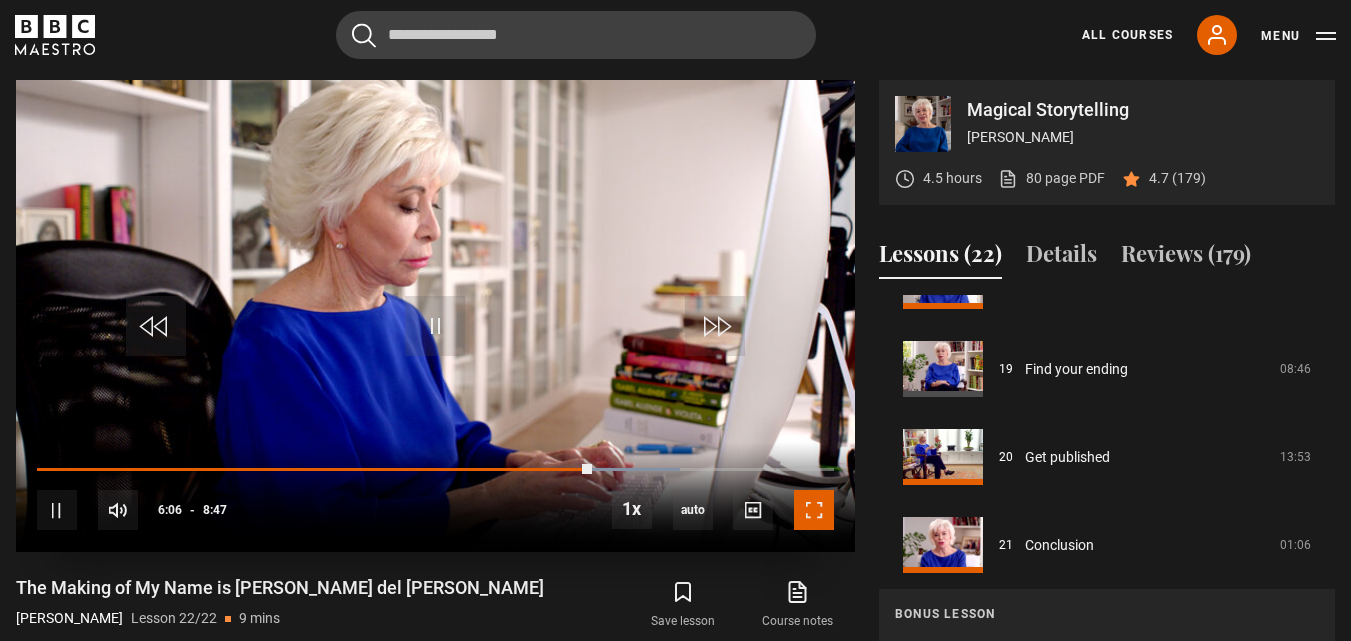 drag, startPoint x: 829, startPoint y: 504, endPoint x: 829, endPoint y: 591, distance: 87 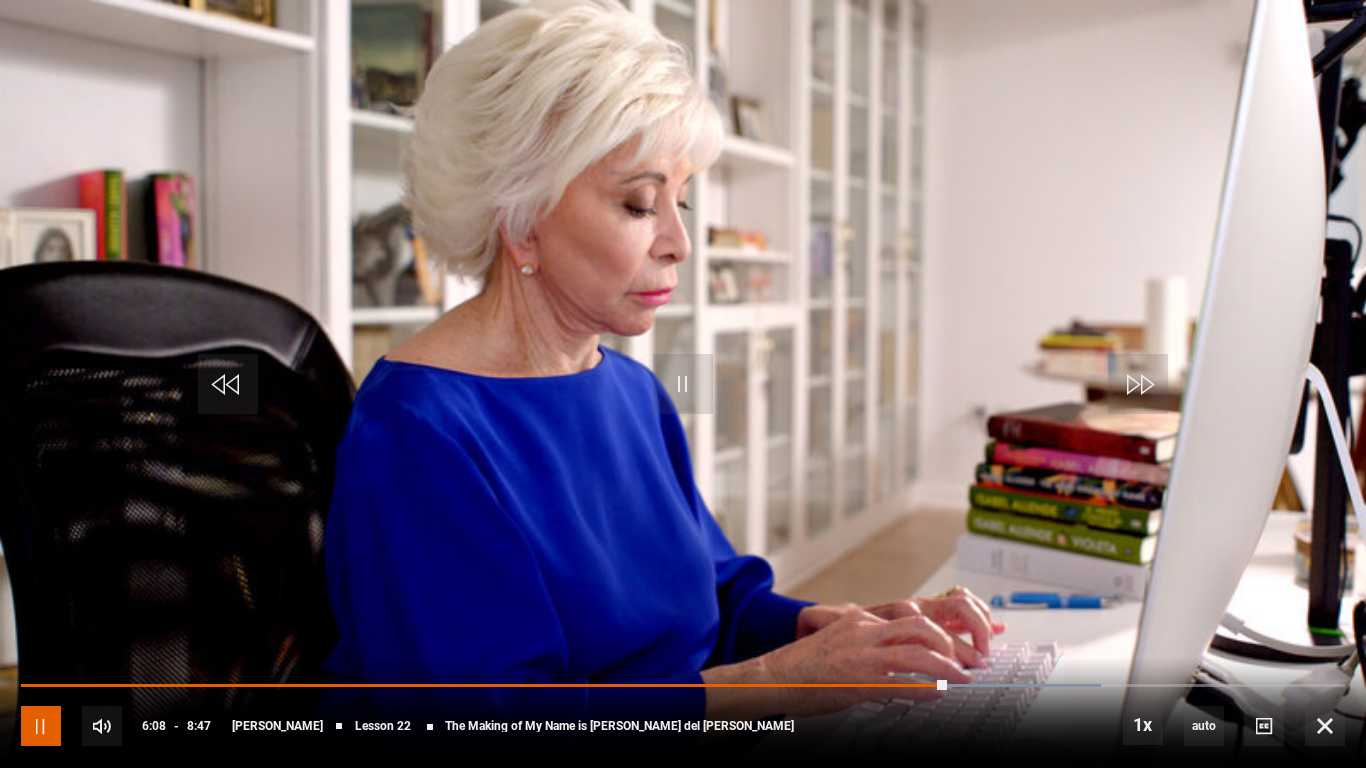 click at bounding box center (41, 726) 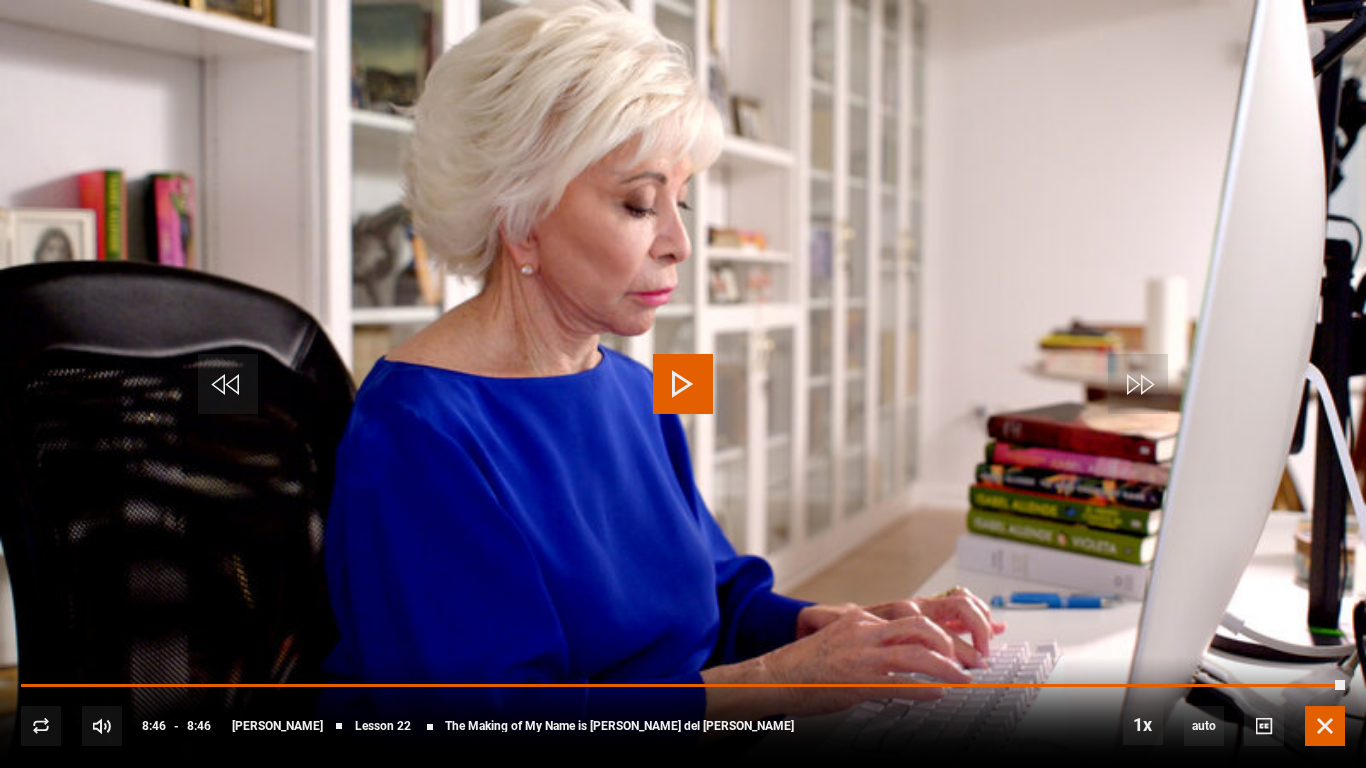 click at bounding box center [1325, 726] 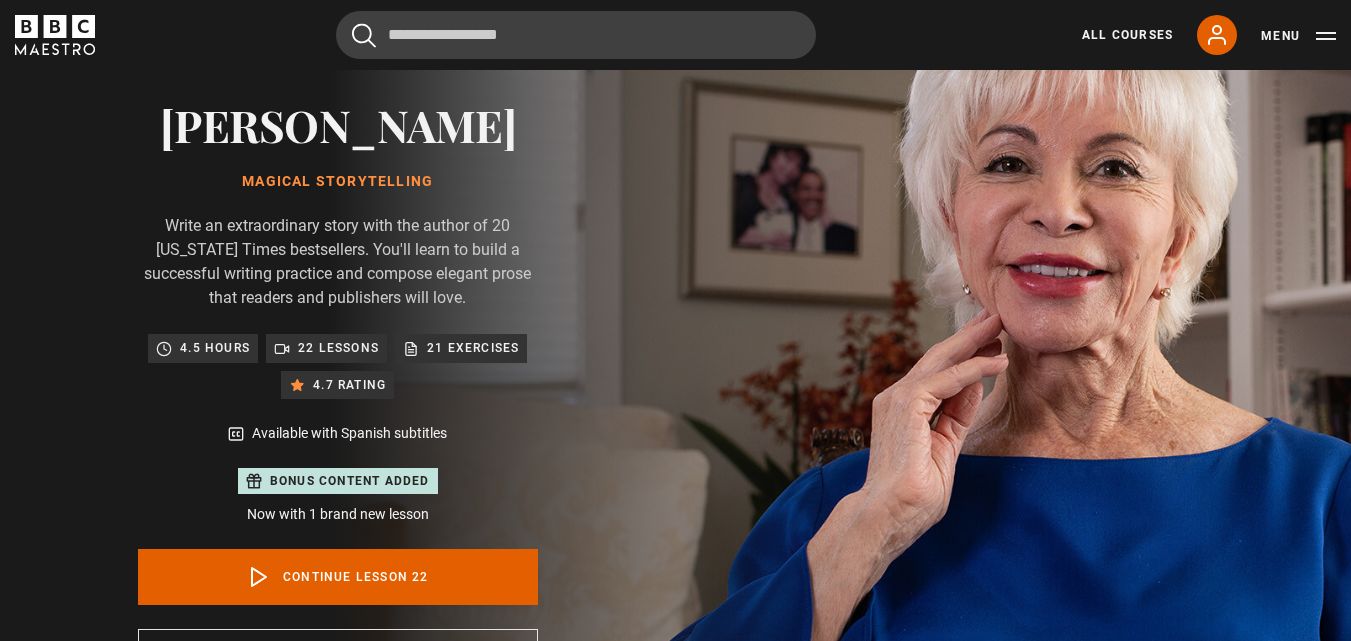 scroll, scrollTop: 0, scrollLeft: 0, axis: both 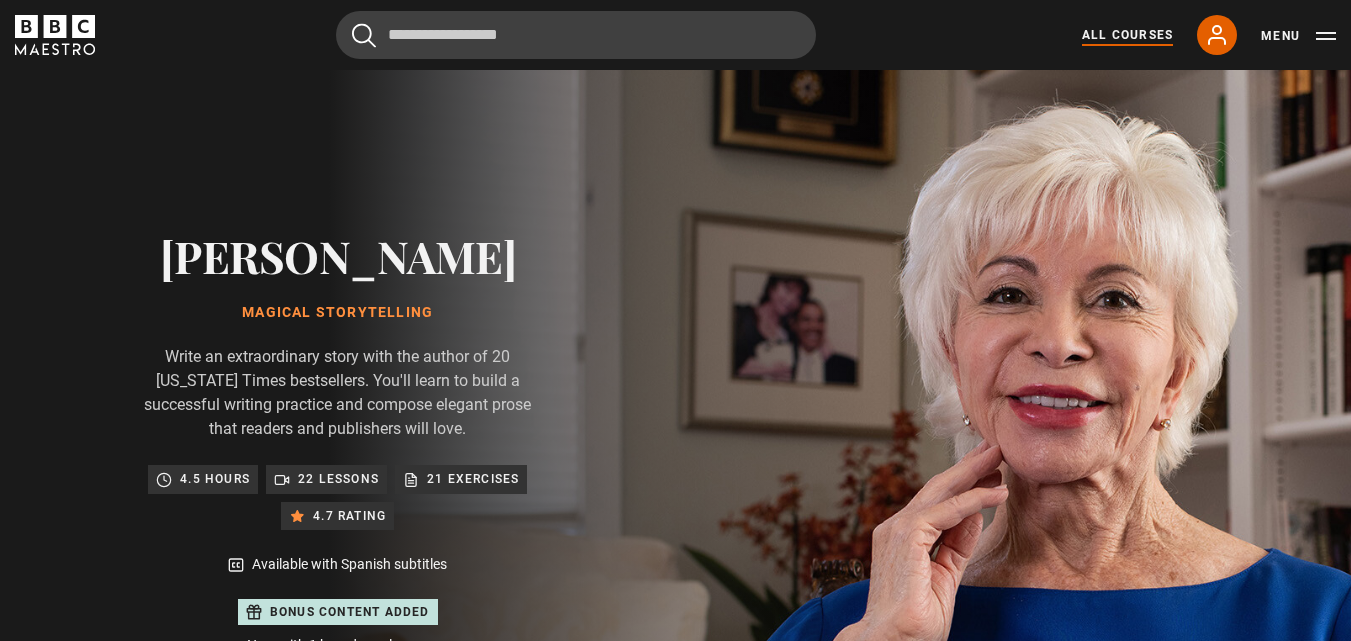 click on "All Courses" at bounding box center (1127, 35) 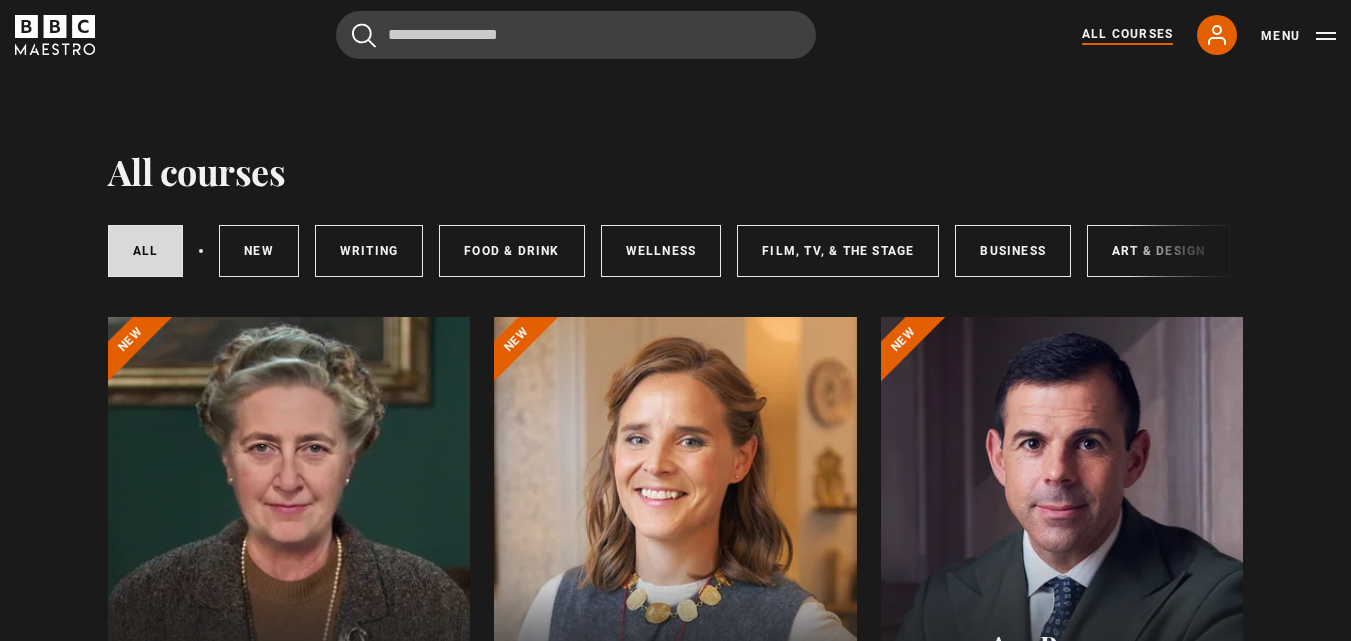 scroll, scrollTop: 0, scrollLeft: 0, axis: both 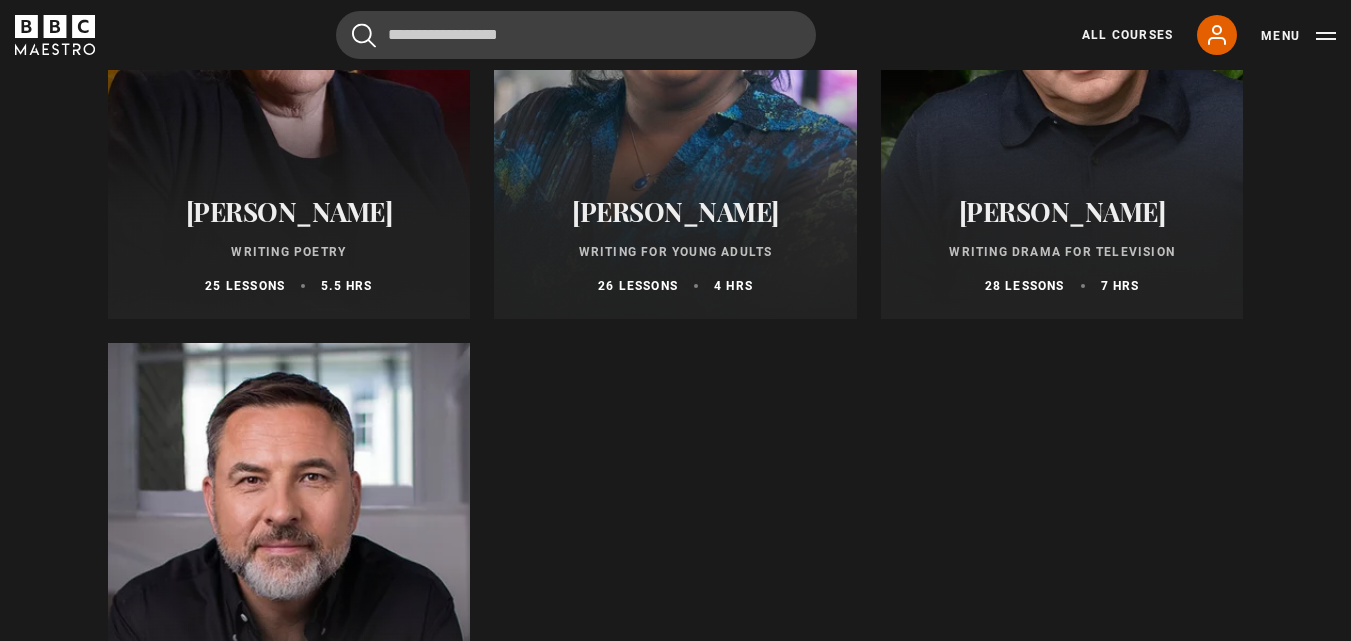 click on "Skip to main content
Cancel
Courses
Previous courses
Next courses
Agatha Christie Writing 12  Related Lessons New Ago Perrone Mastering Mixology 22  Related Lessons New Isabel Allende Magical Storytelling 22  Related Lessons New Evy Poumpouras The Art of Influence 24  Related Lessons New Trinny Woodall Thriving in Business 24  Related Lessons Beata Heuman Interior Design 20  Related Lessons New Eric Vetro Sing Like the Stars 31  Related Lessons Stephanie Romiszewski  Sleep Better 21  Related Lessons Jo Malone CBE 7" at bounding box center [675, 172] 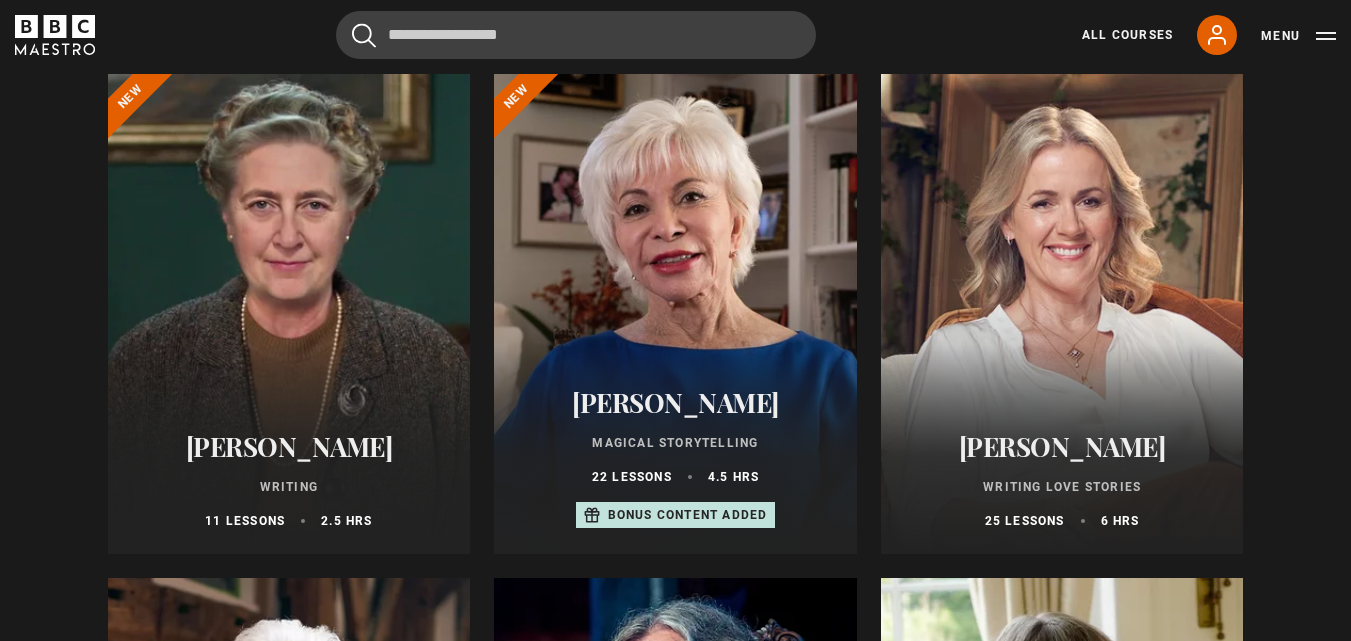 scroll, scrollTop: 258, scrollLeft: 0, axis: vertical 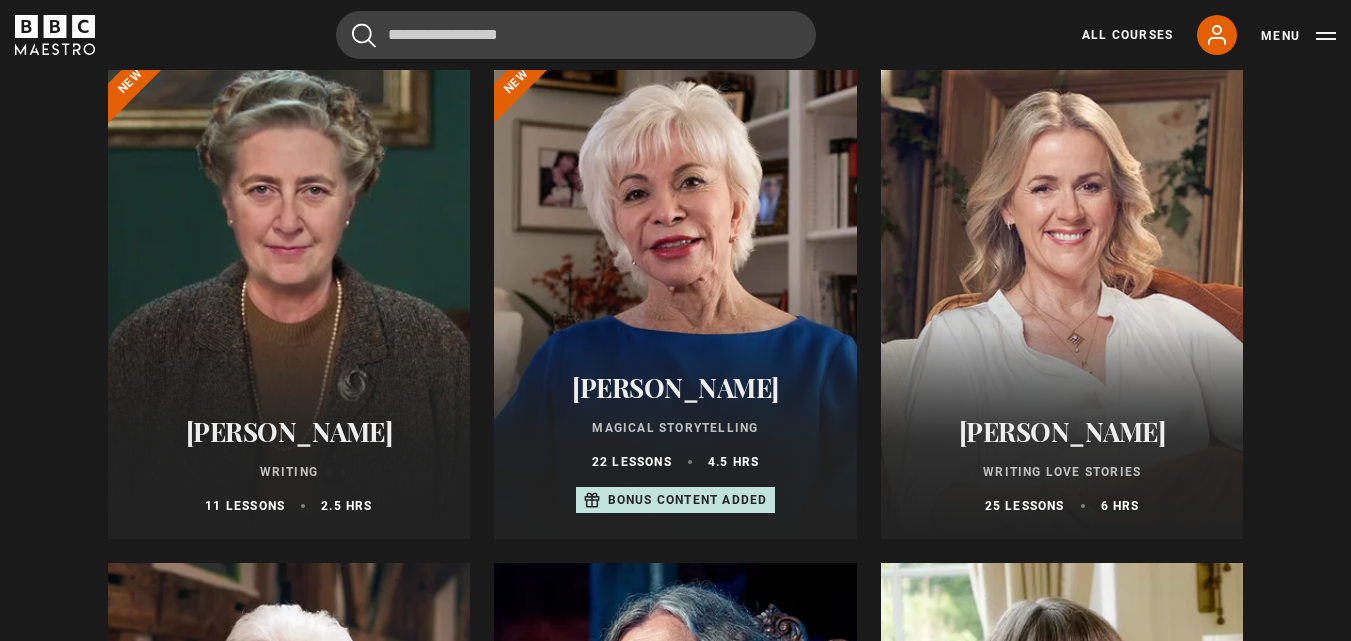 click at bounding box center (1062, 299) 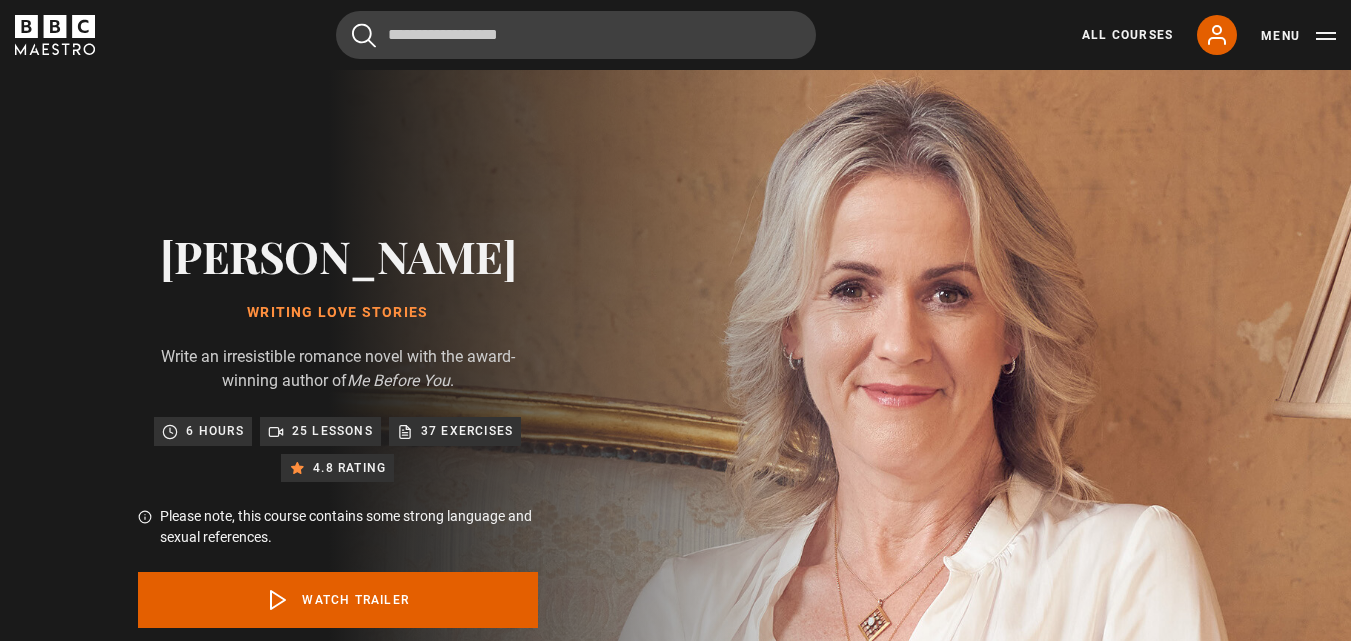 scroll, scrollTop: 0, scrollLeft: 0, axis: both 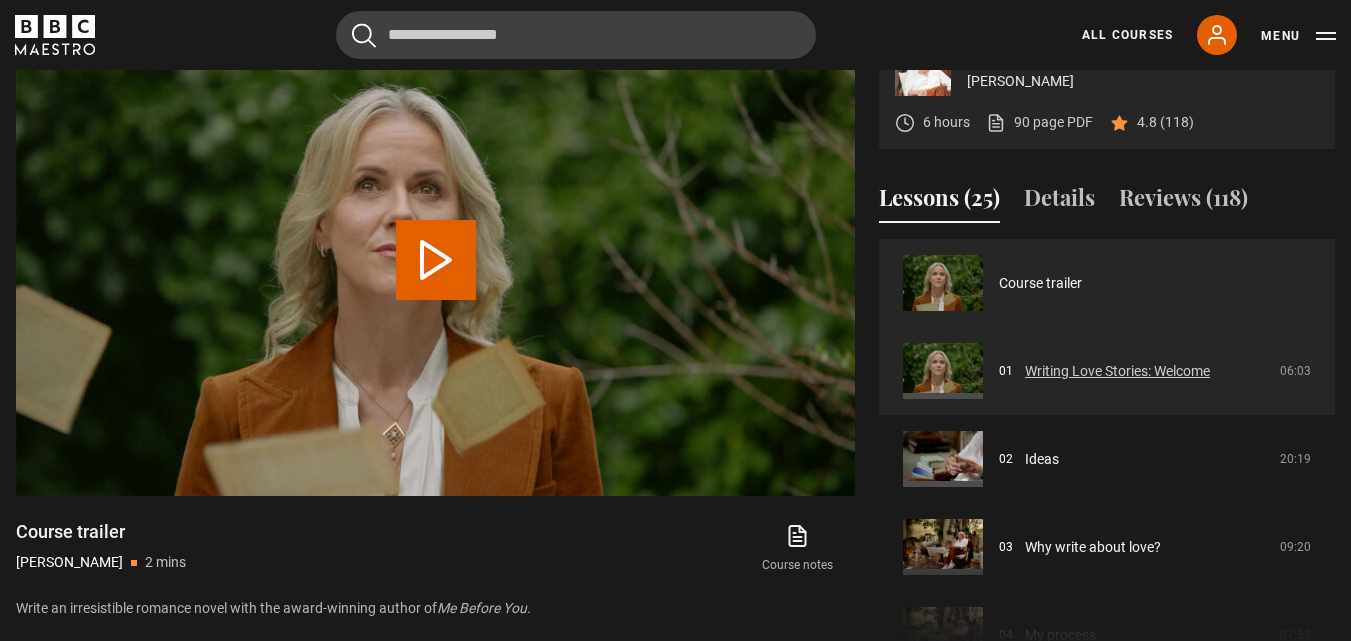 click on "Writing Love Stories: Welcome" at bounding box center (1117, 371) 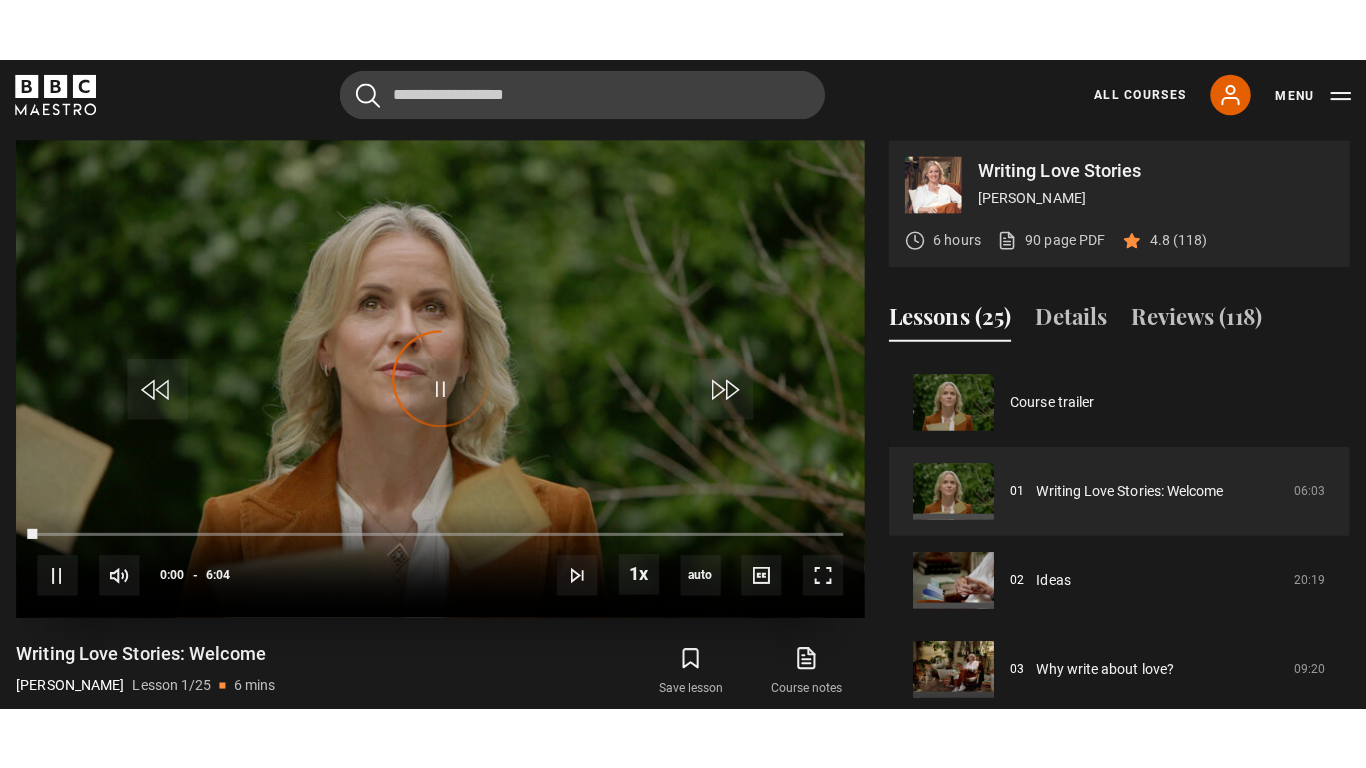 scroll, scrollTop: 0, scrollLeft: 0, axis: both 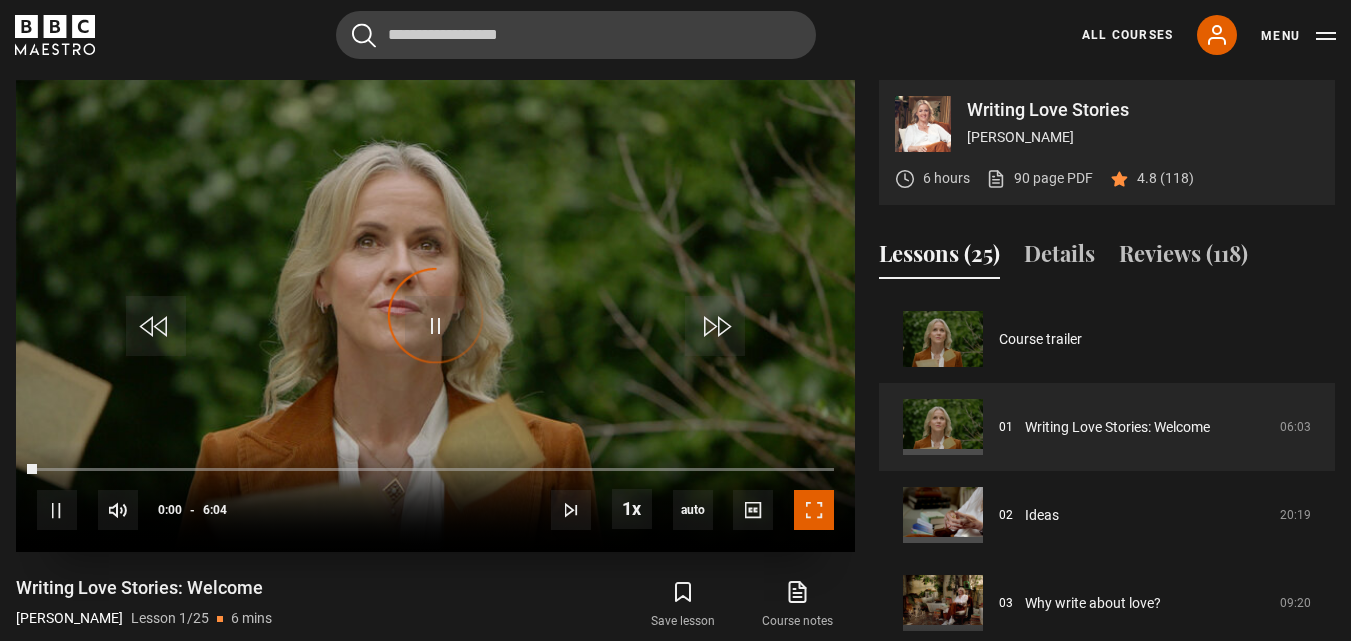 click at bounding box center (814, 510) 